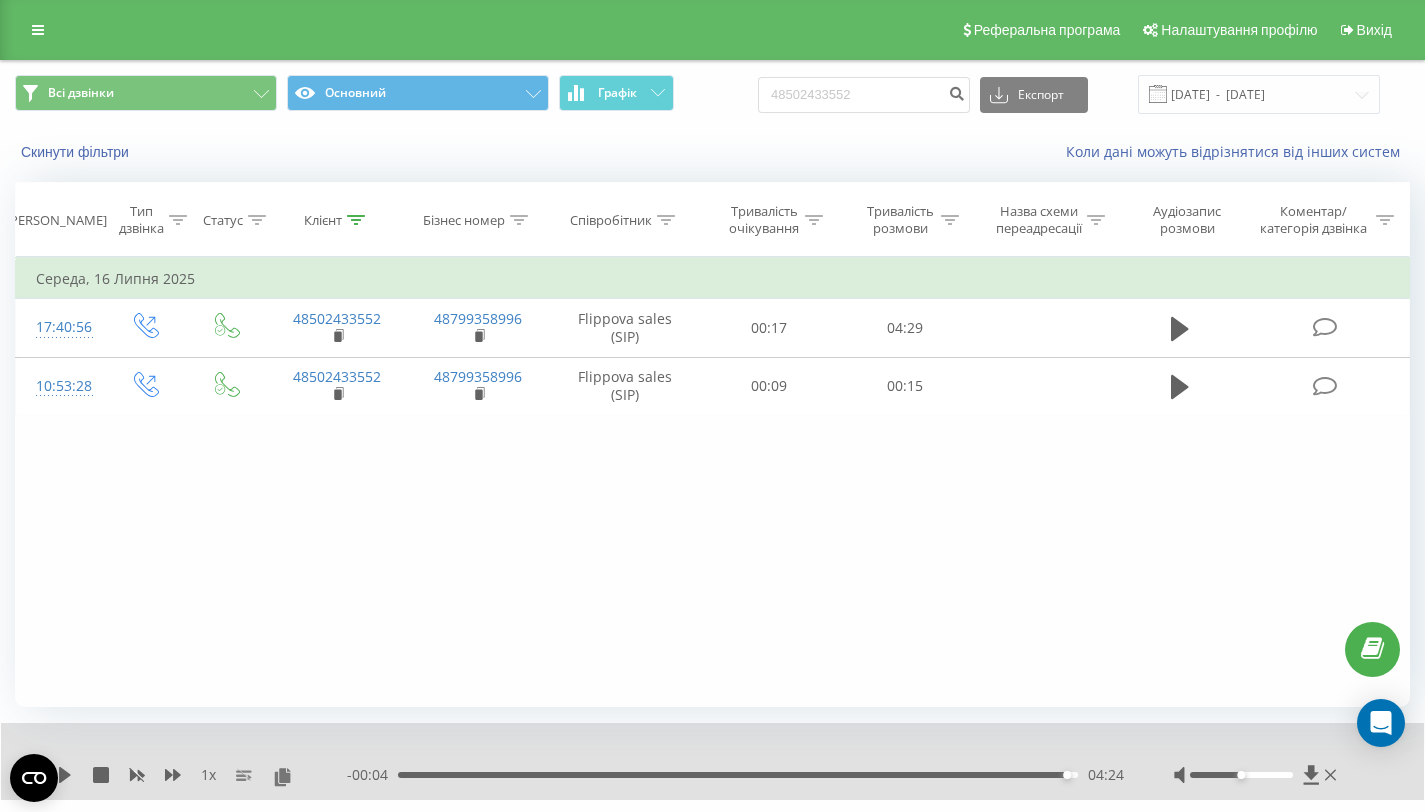 scroll, scrollTop: 0, scrollLeft: 0, axis: both 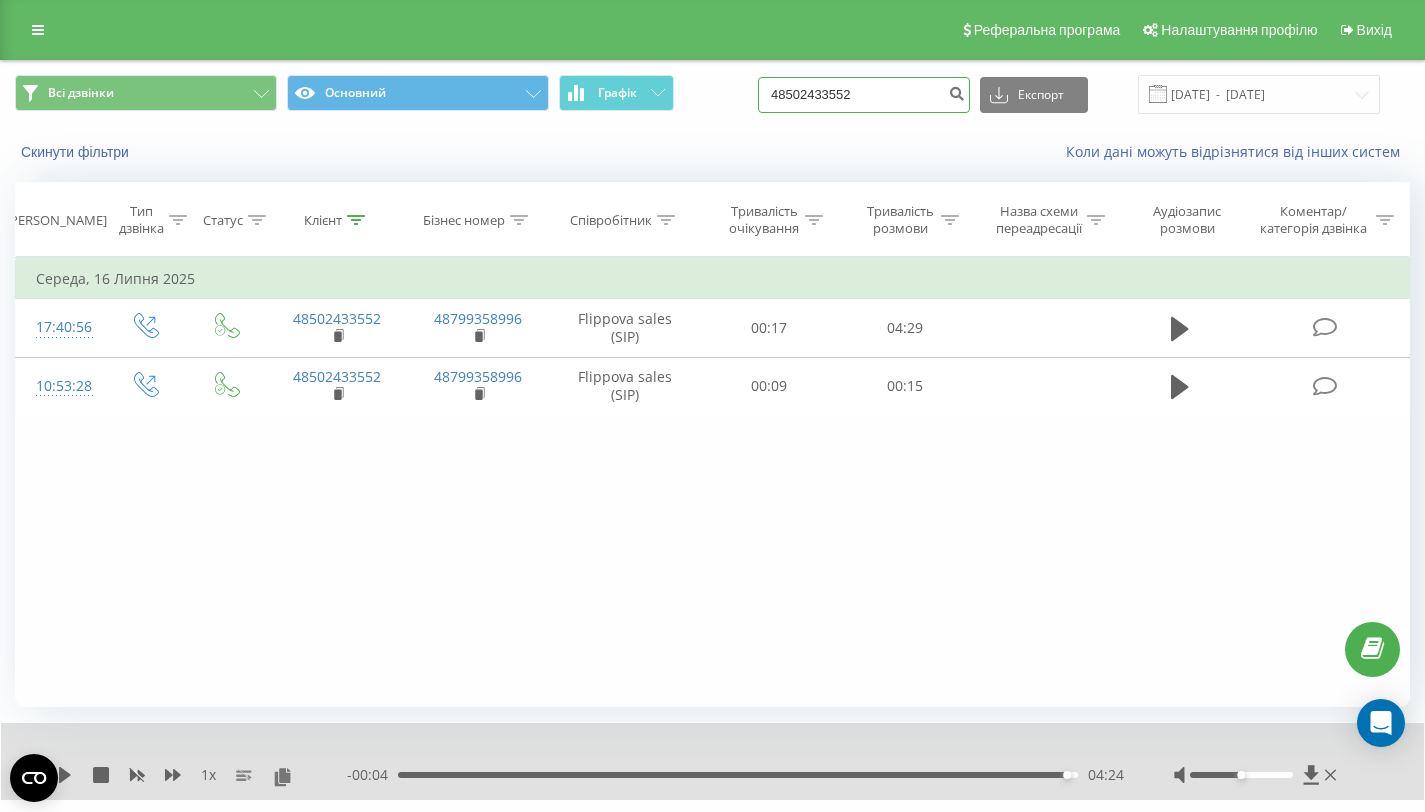 drag, startPoint x: 906, startPoint y: 96, endPoint x: 801, endPoint y: 93, distance: 105.04285 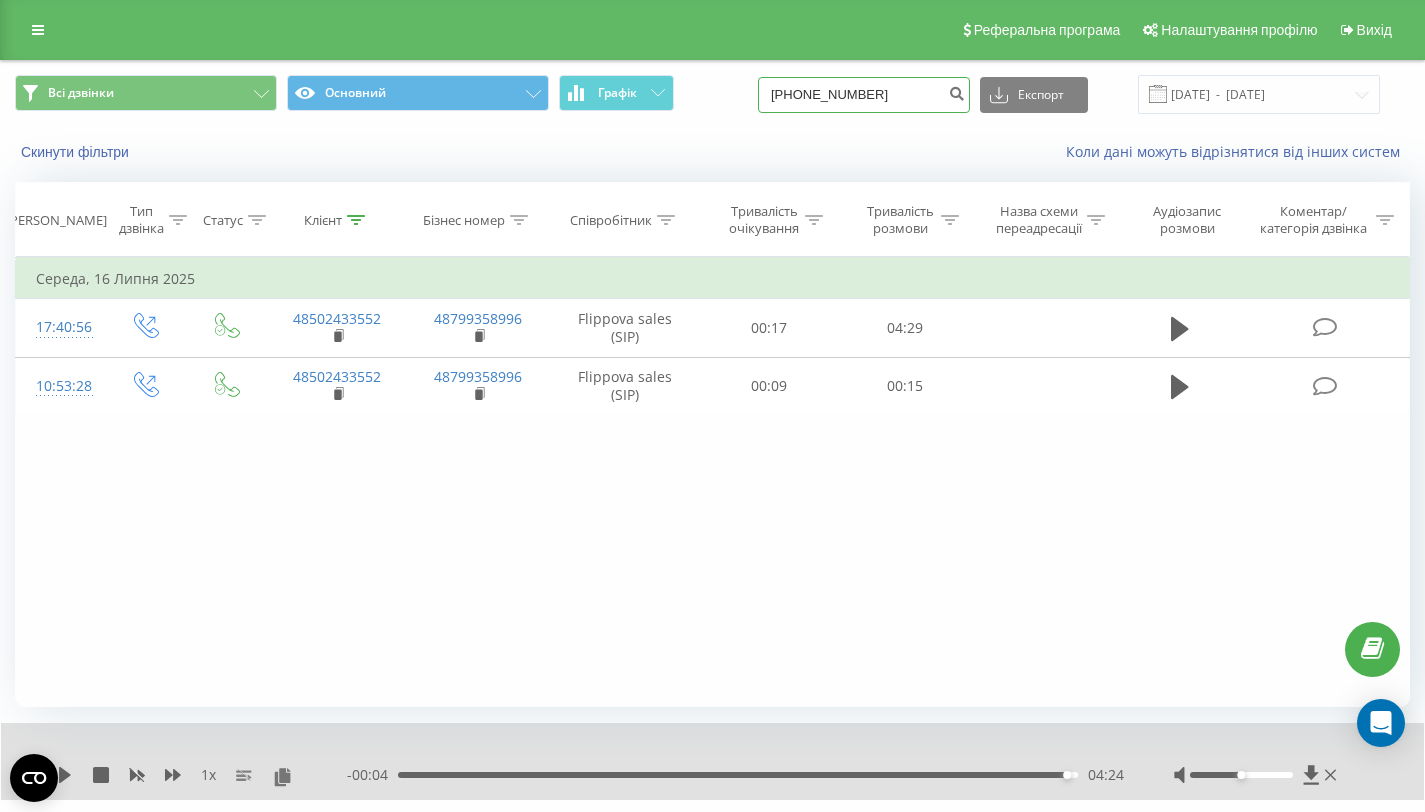 click on "+48600487778" at bounding box center (864, 95) 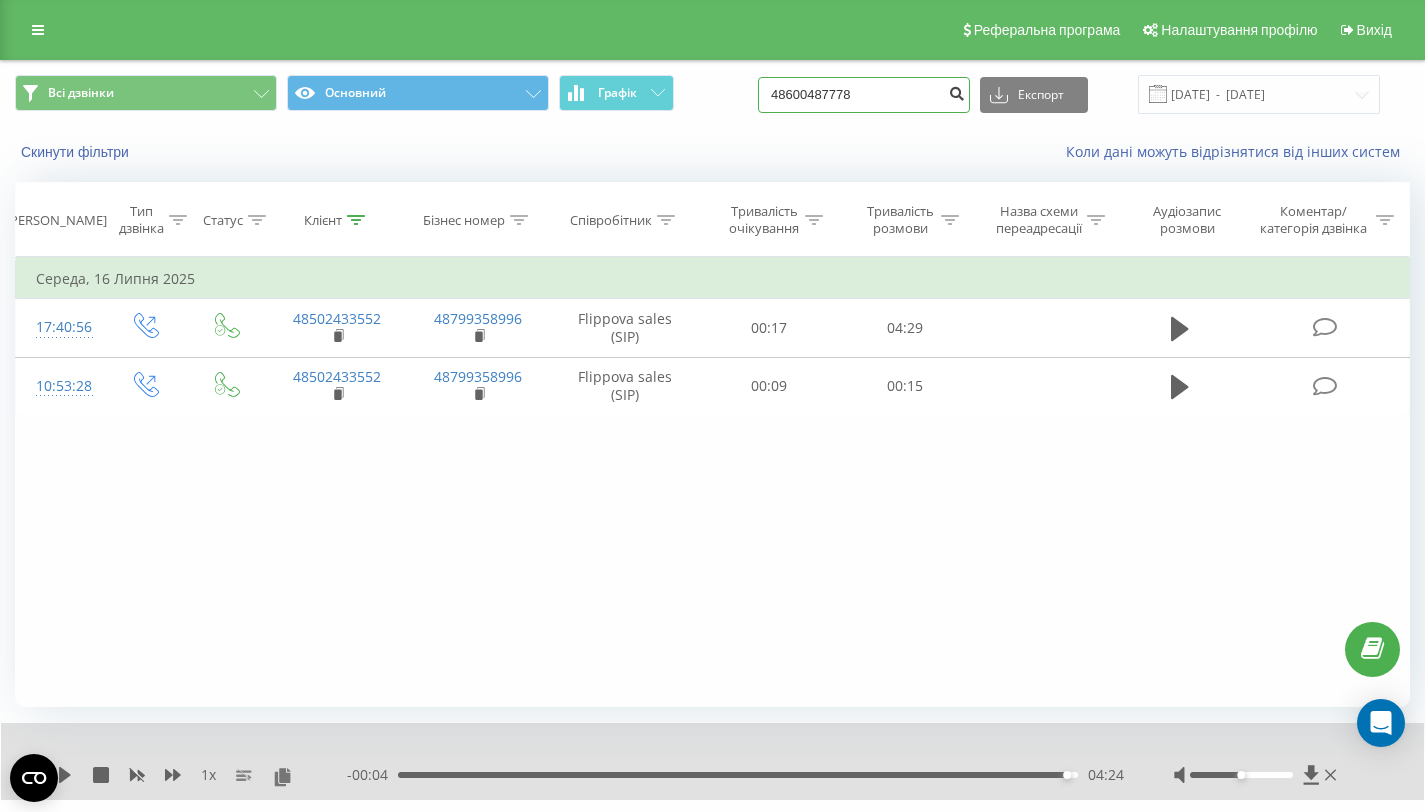 type on "48600487778" 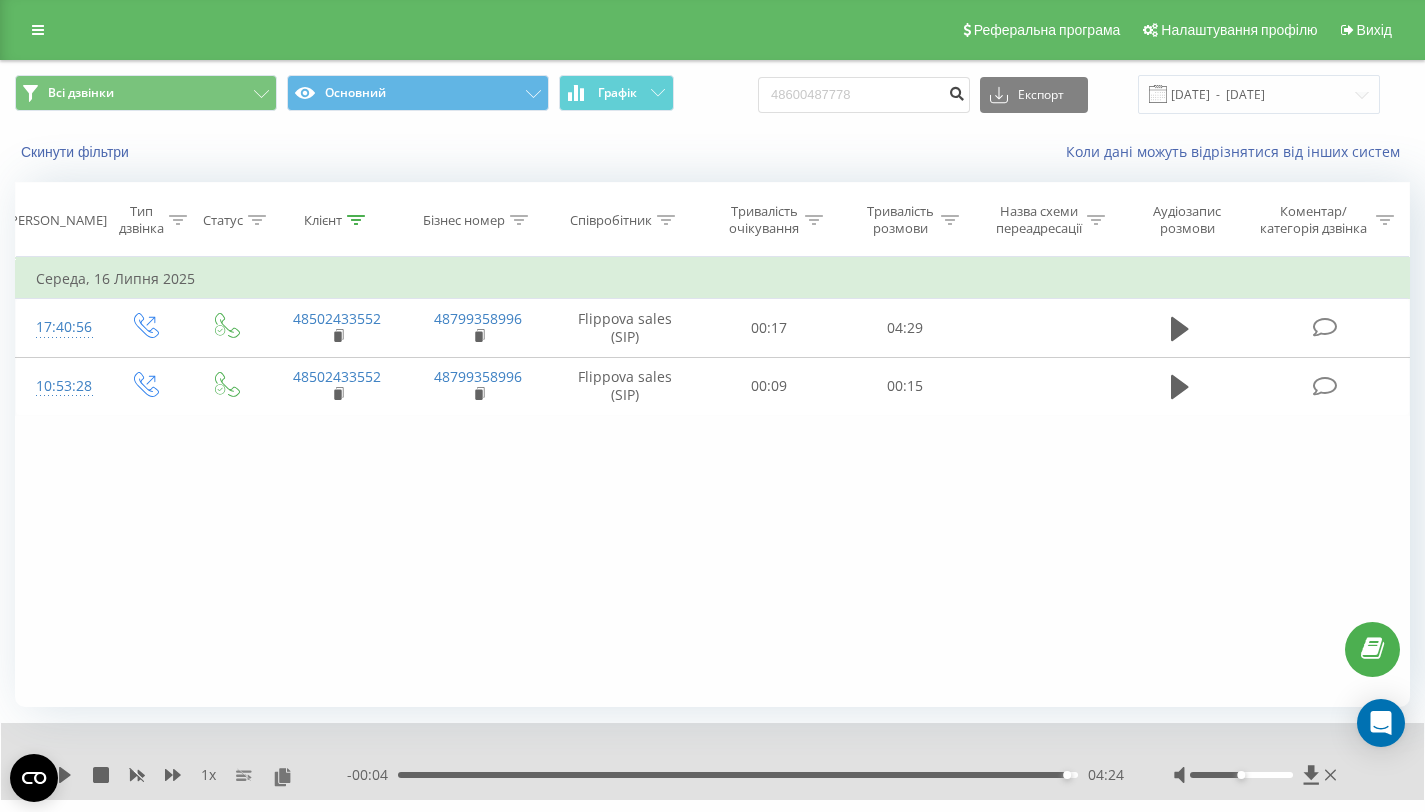 click at bounding box center [956, 91] 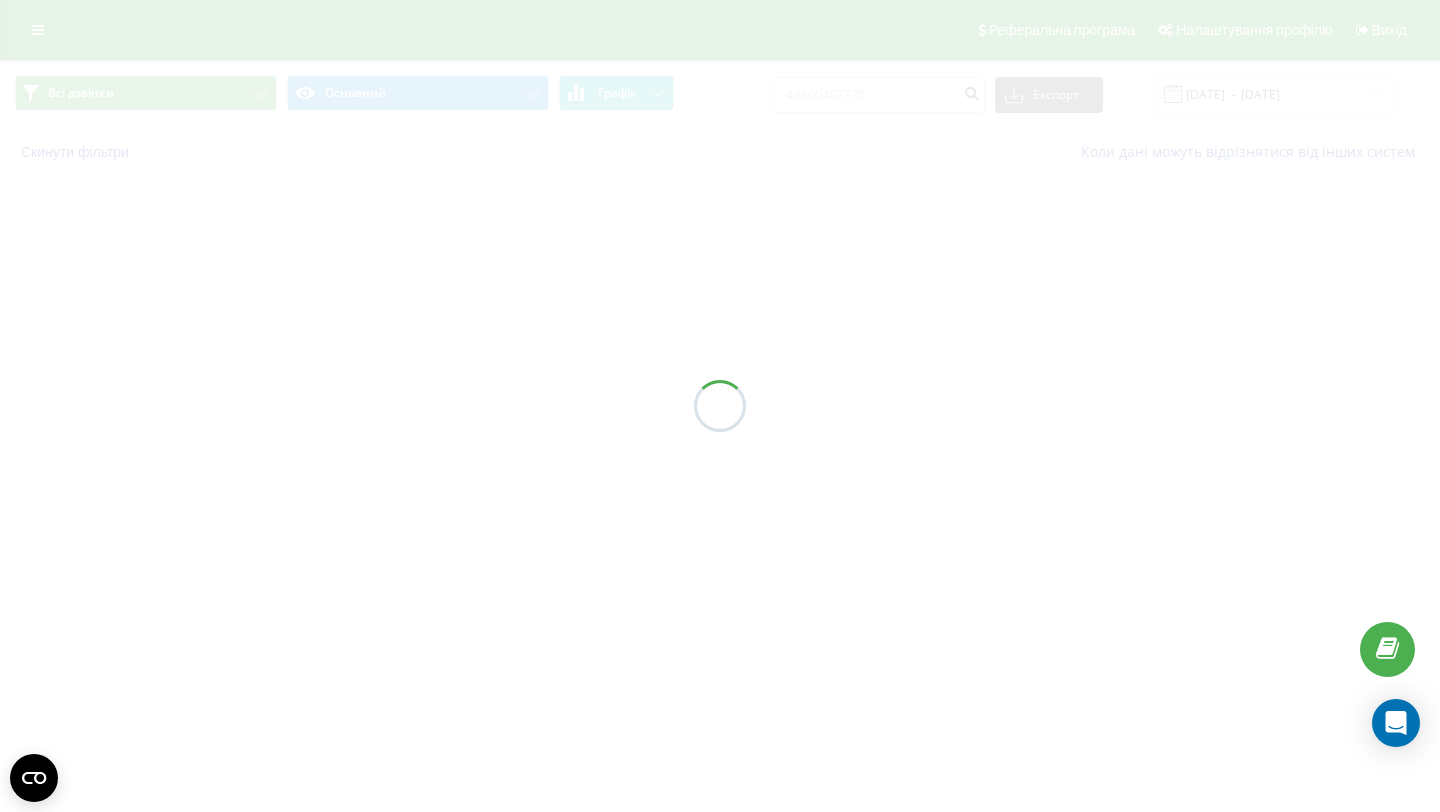 scroll, scrollTop: 0, scrollLeft: 0, axis: both 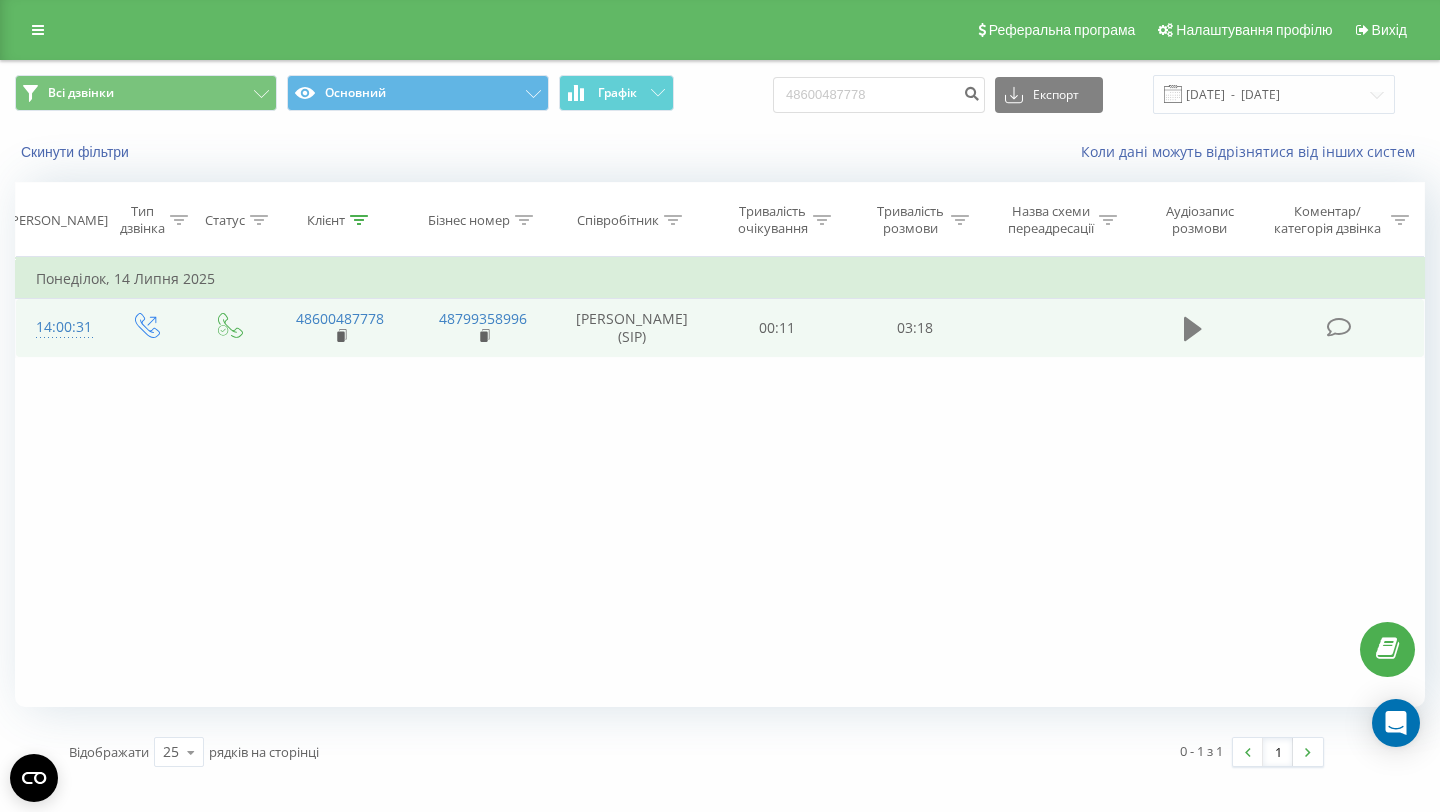 click 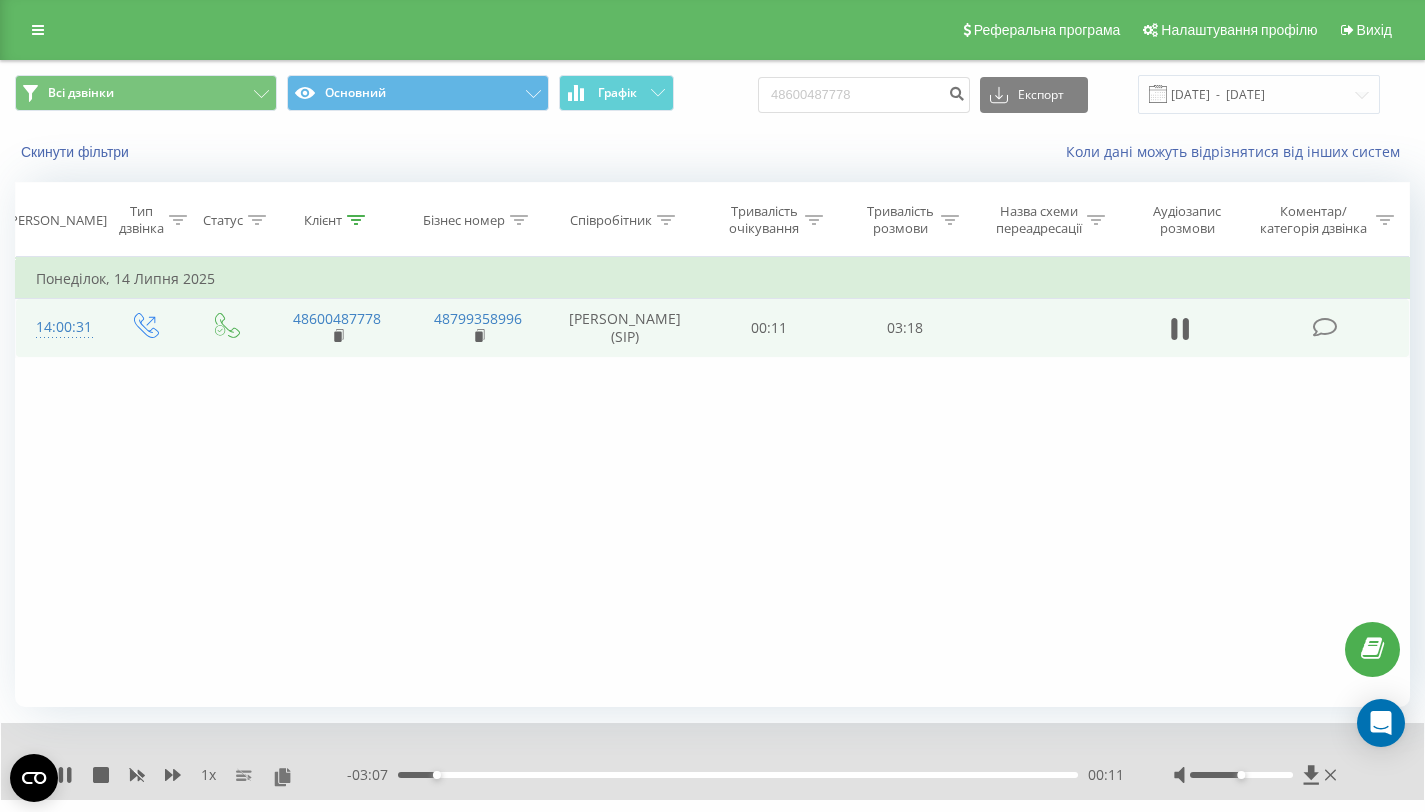 click on "- 03:07 00:11   00:11" at bounding box center (735, 775) 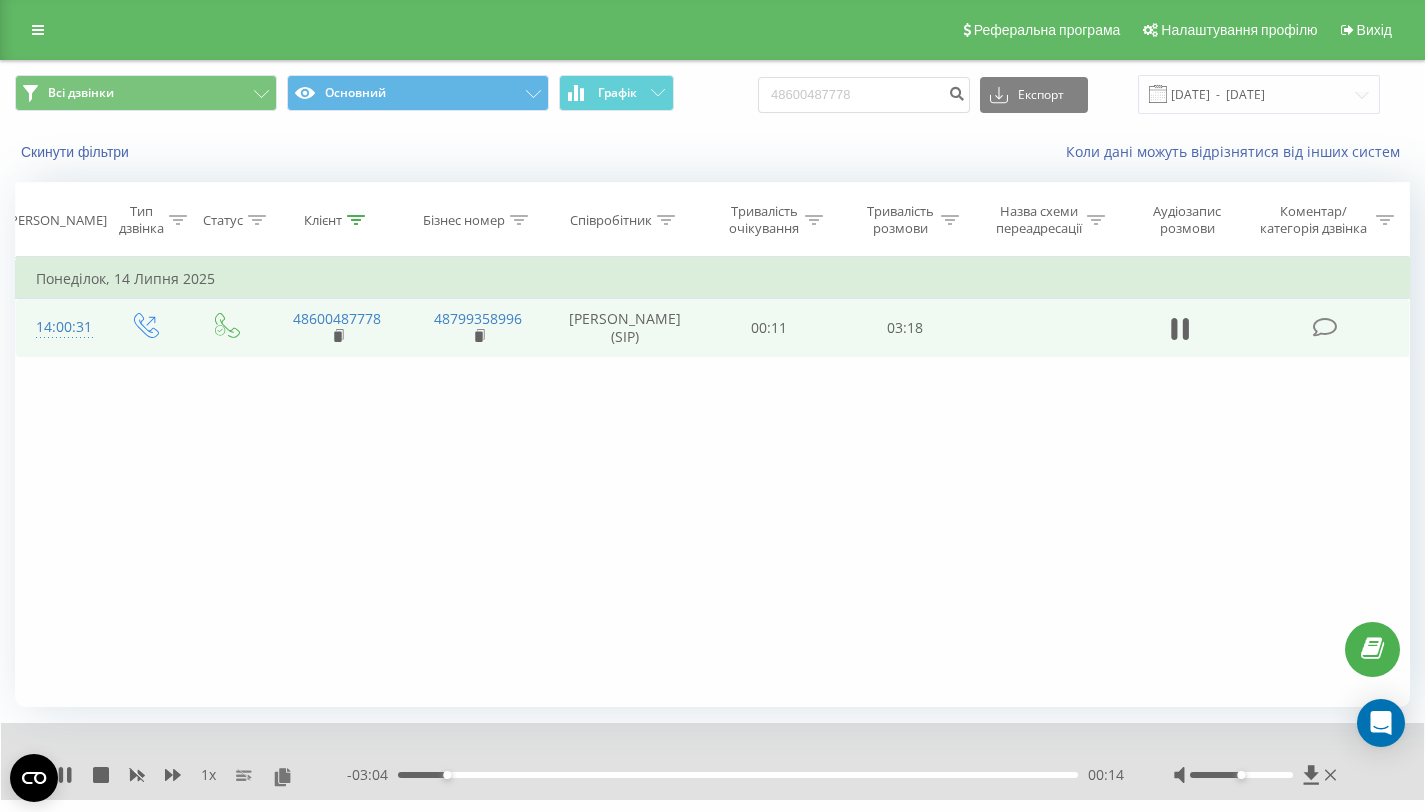 click on "00:14" at bounding box center [738, 775] 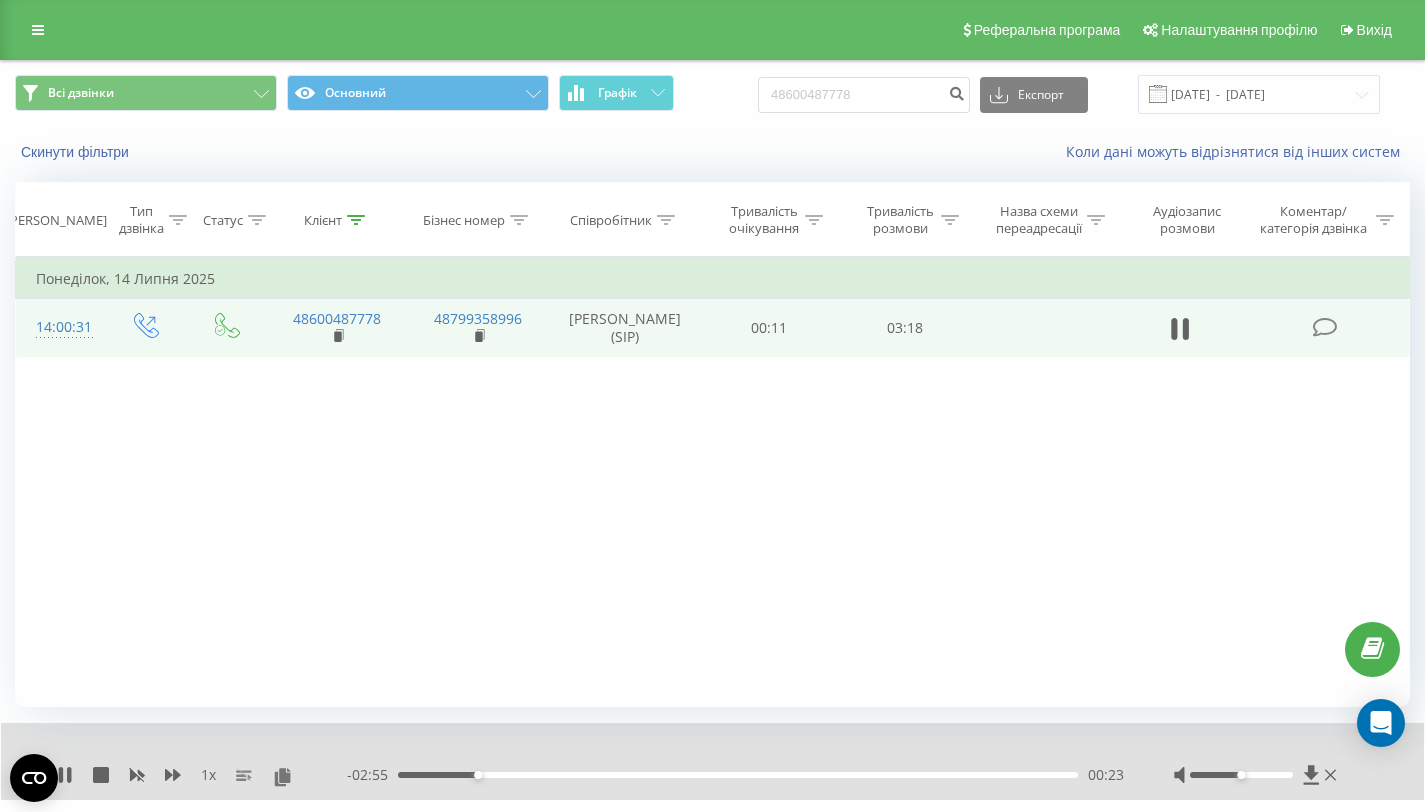 click on "00:23" at bounding box center [738, 775] 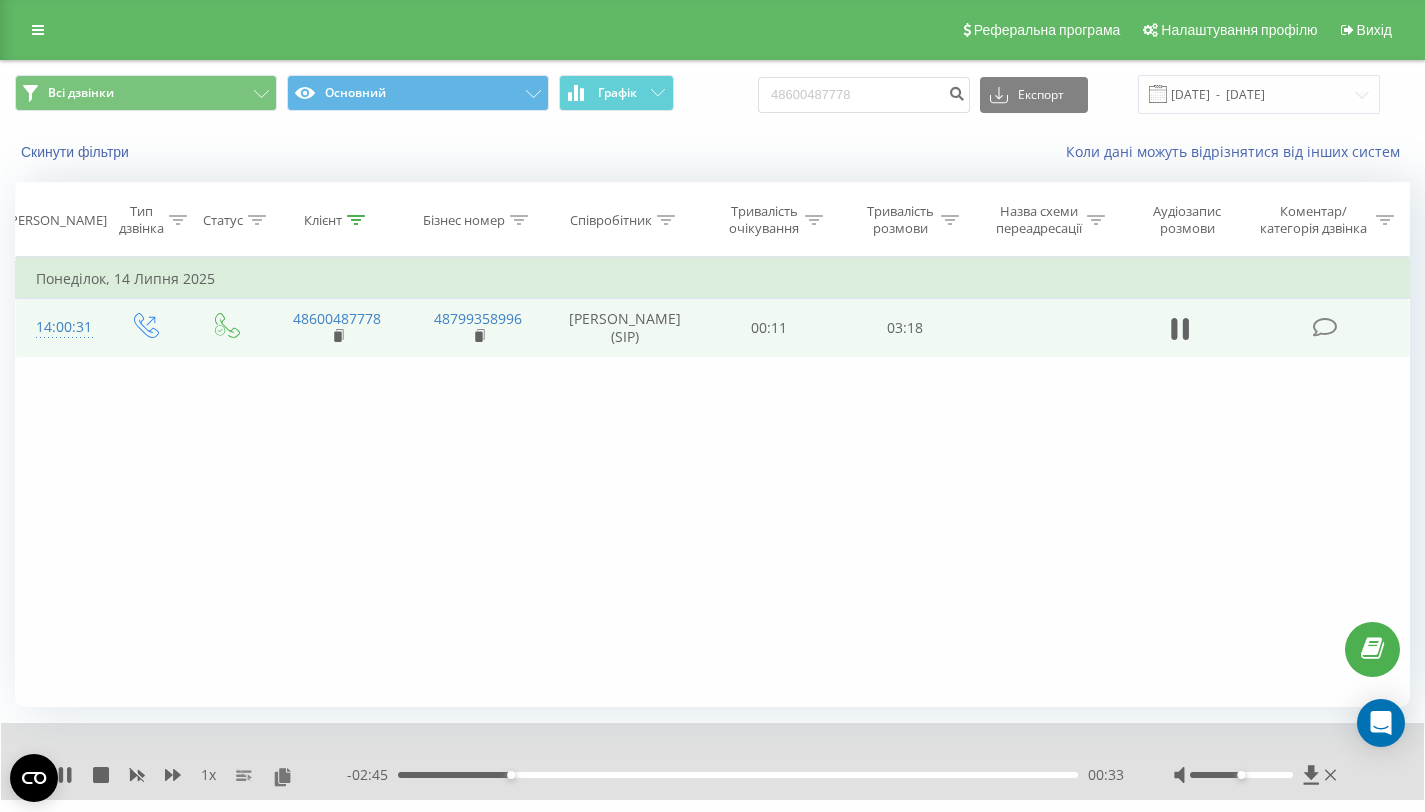 click on "00:33" at bounding box center [738, 775] 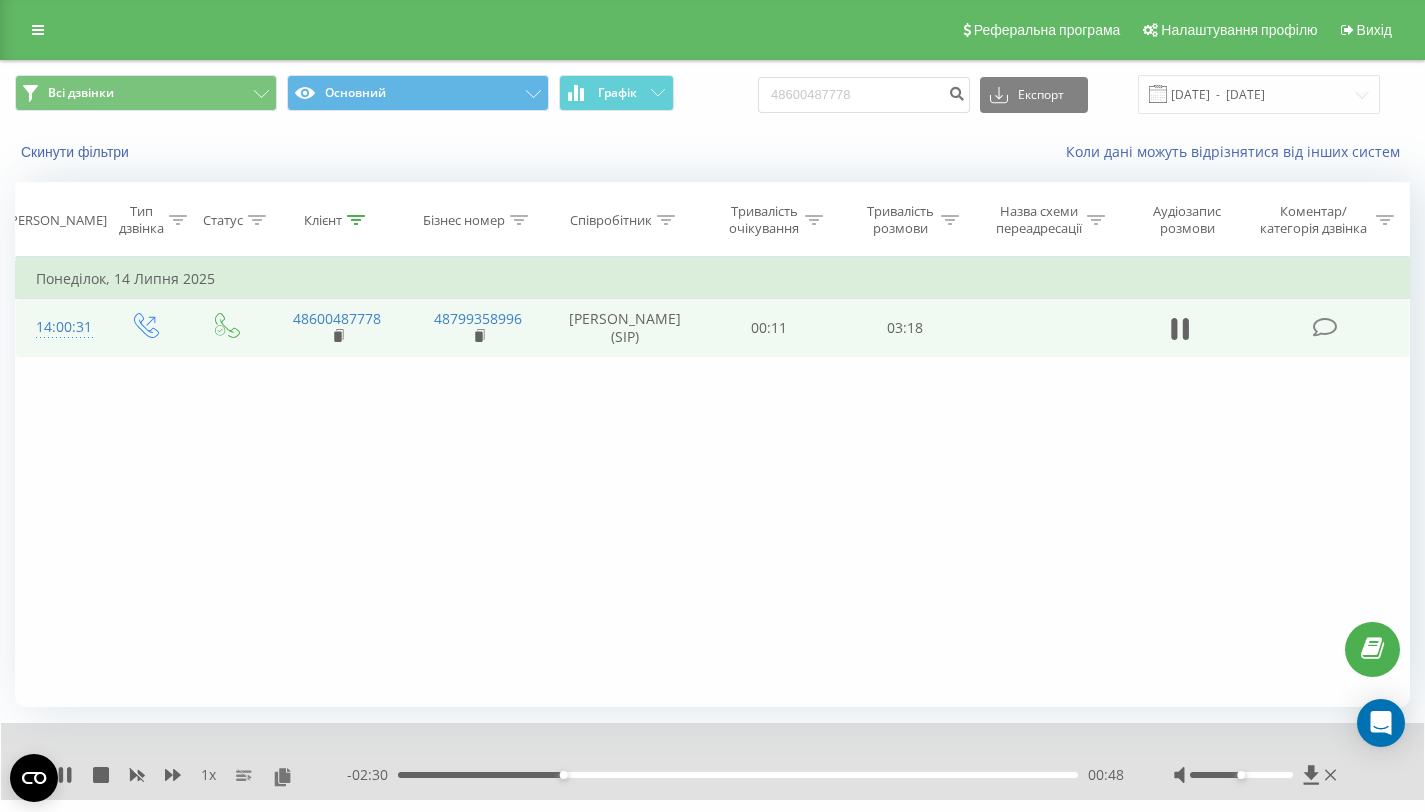 click on "00:48" at bounding box center (738, 775) 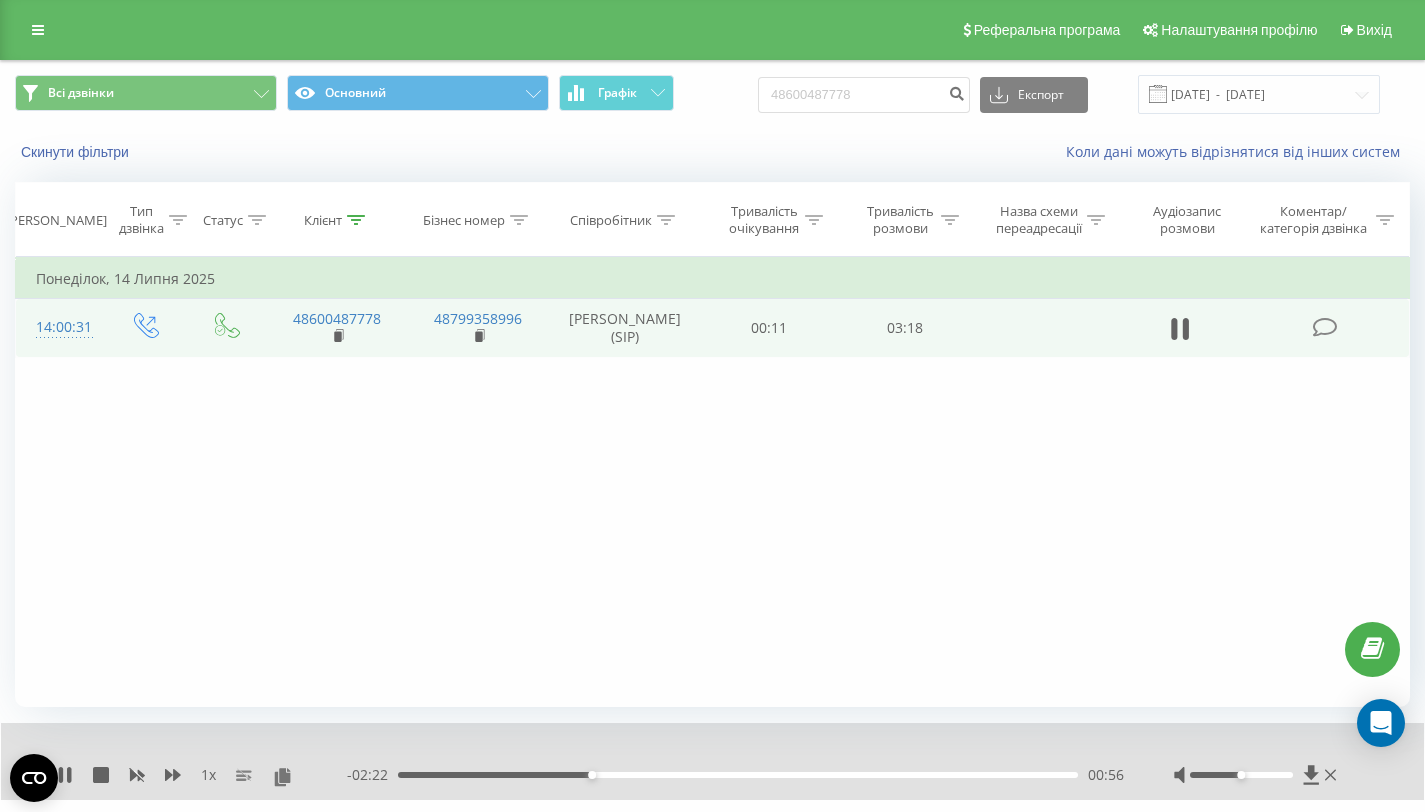click on "00:56" at bounding box center [738, 775] 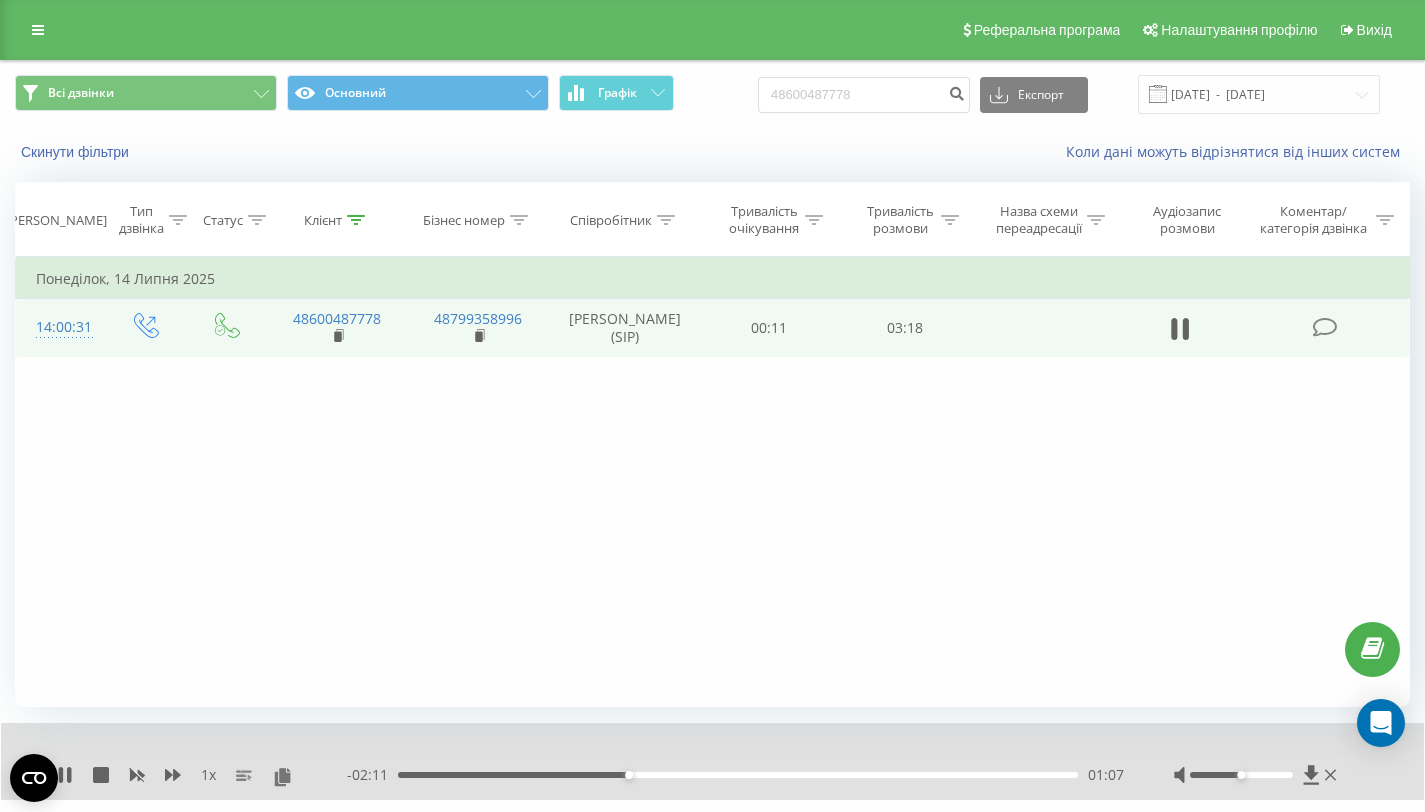 click on "01:07" at bounding box center (738, 775) 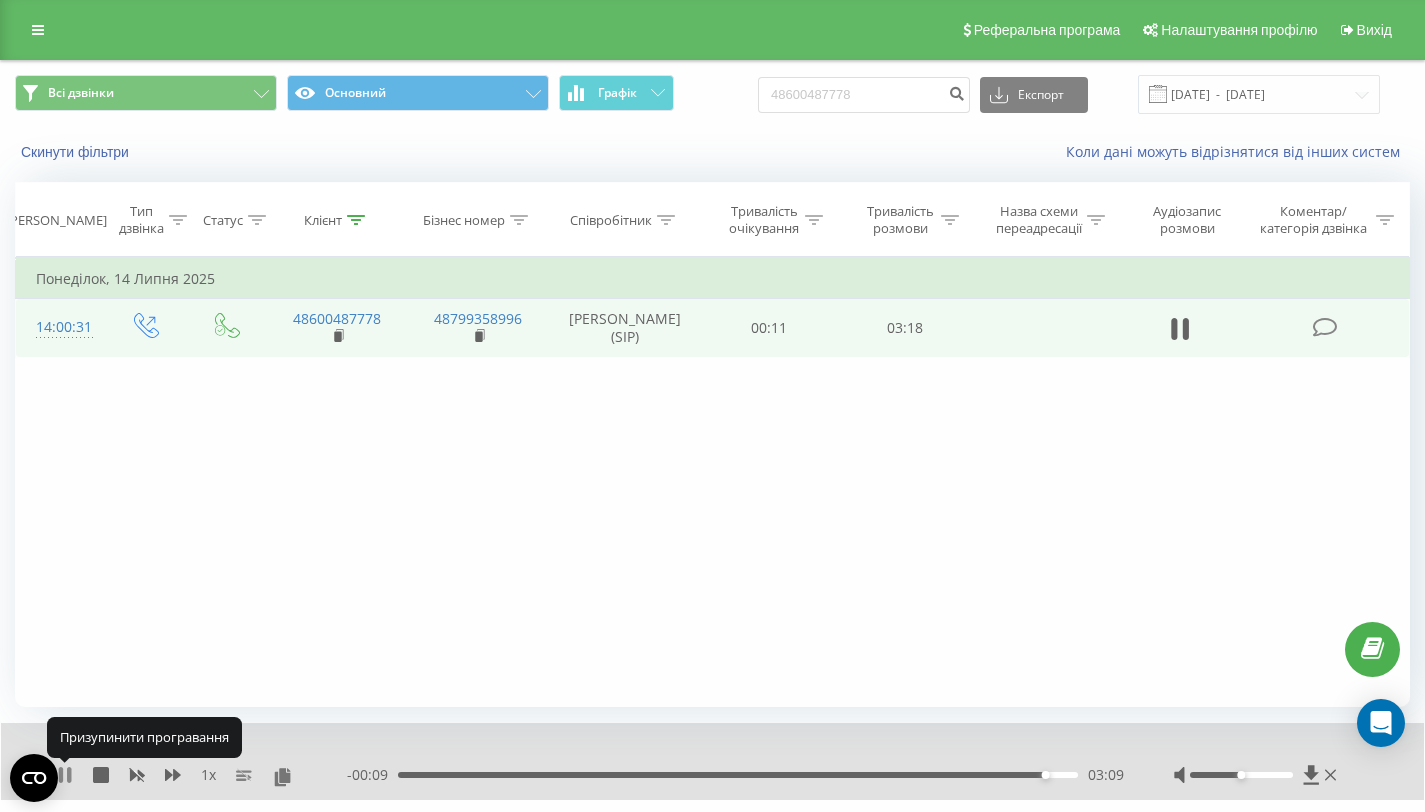 click 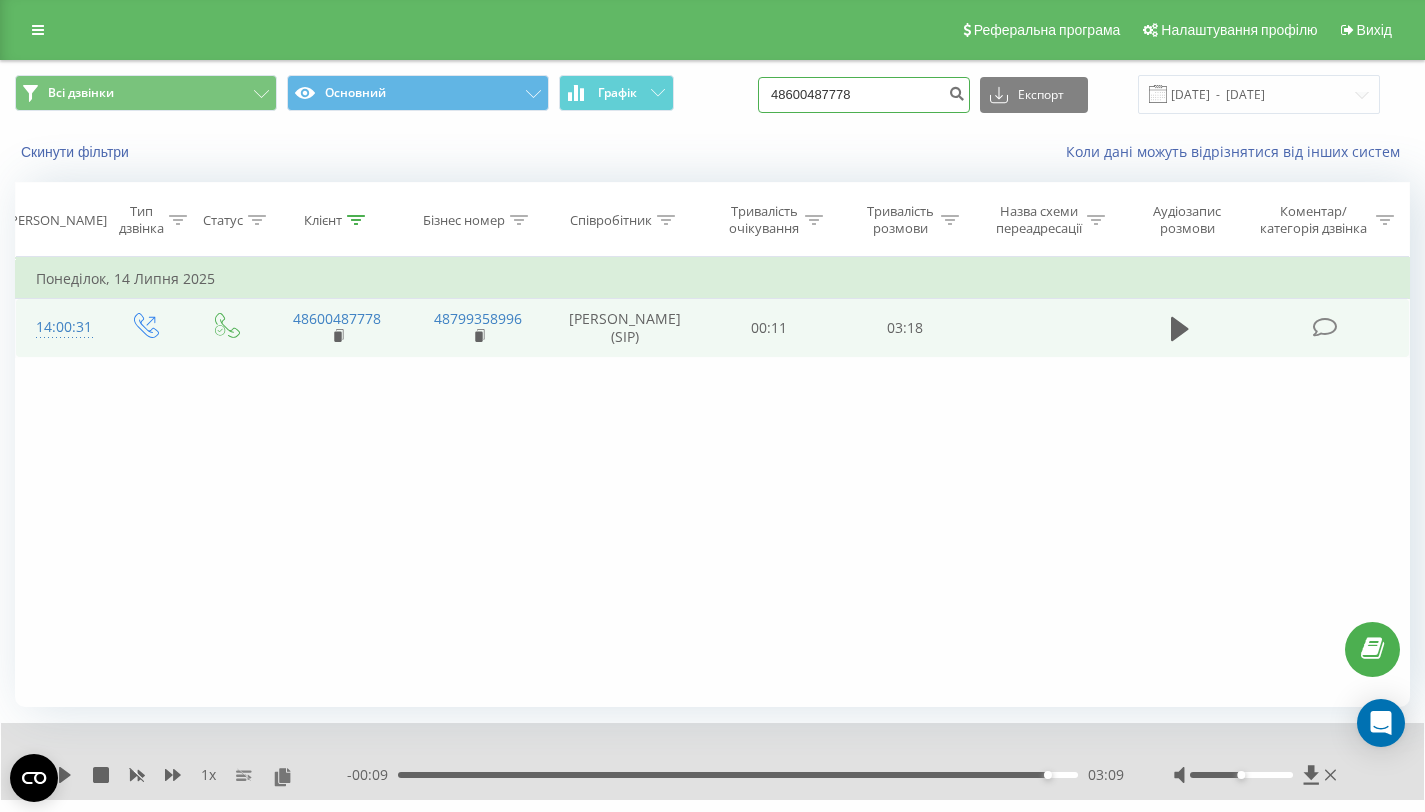 drag, startPoint x: 925, startPoint y: 98, endPoint x: 812, endPoint y: 97, distance: 113.004425 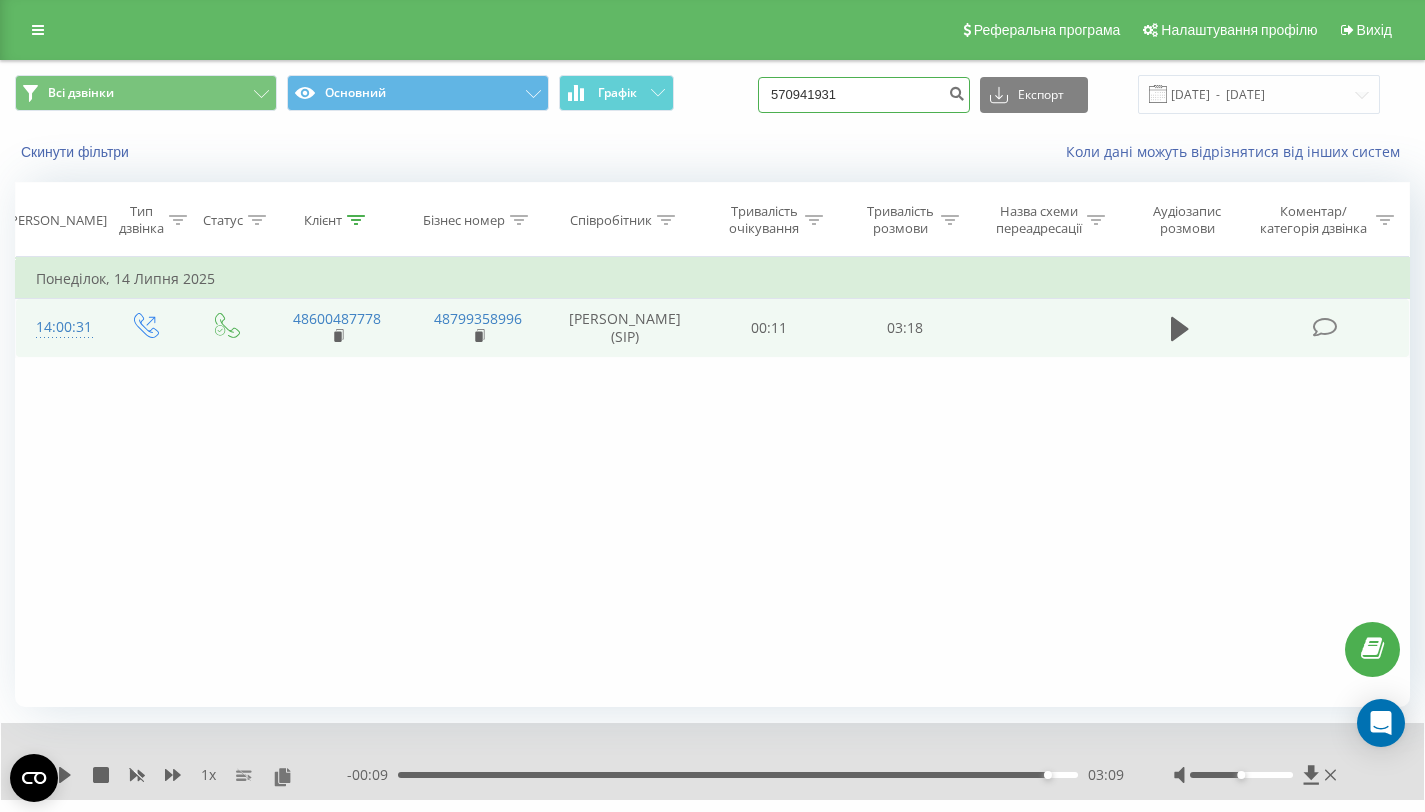 click on "570941931" at bounding box center [864, 95] 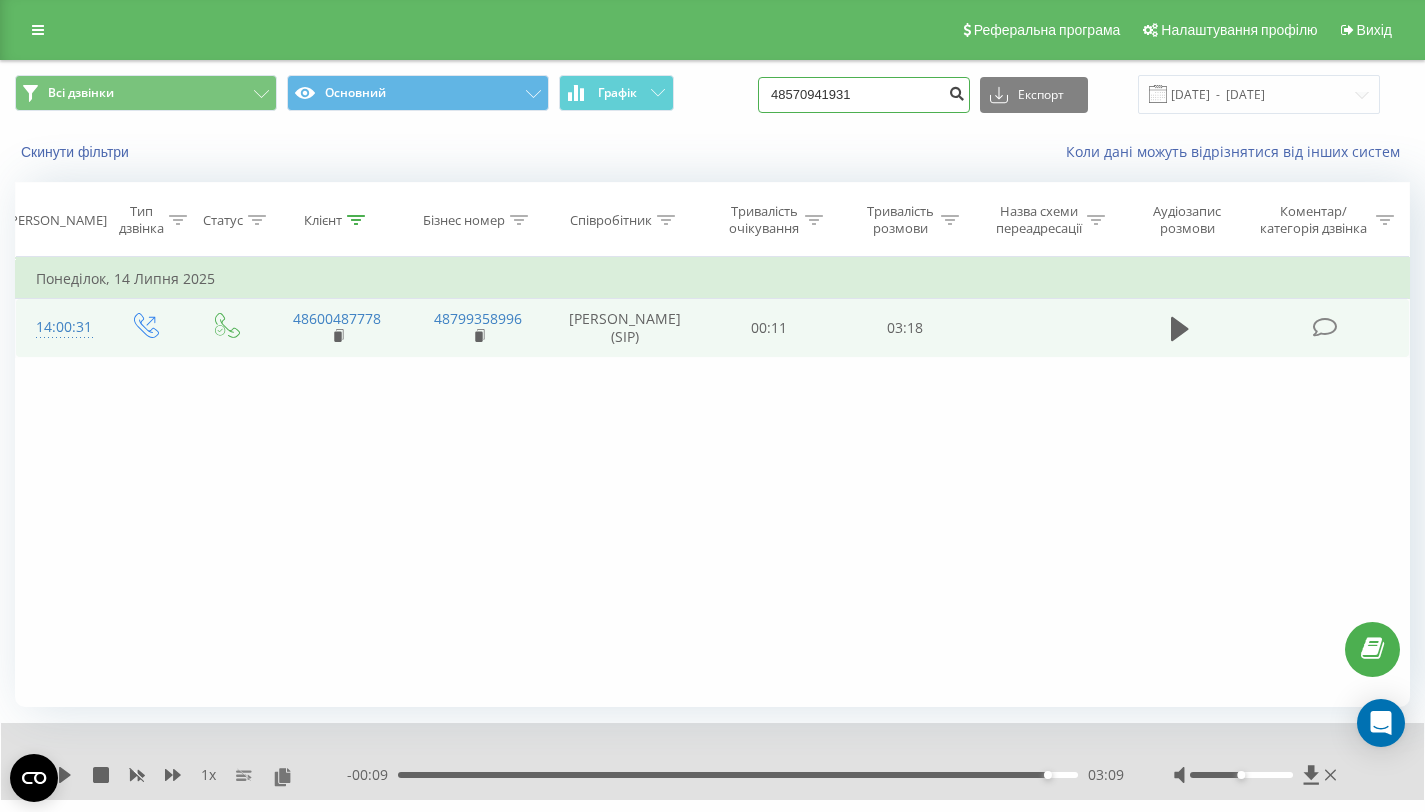 type on "48570941931" 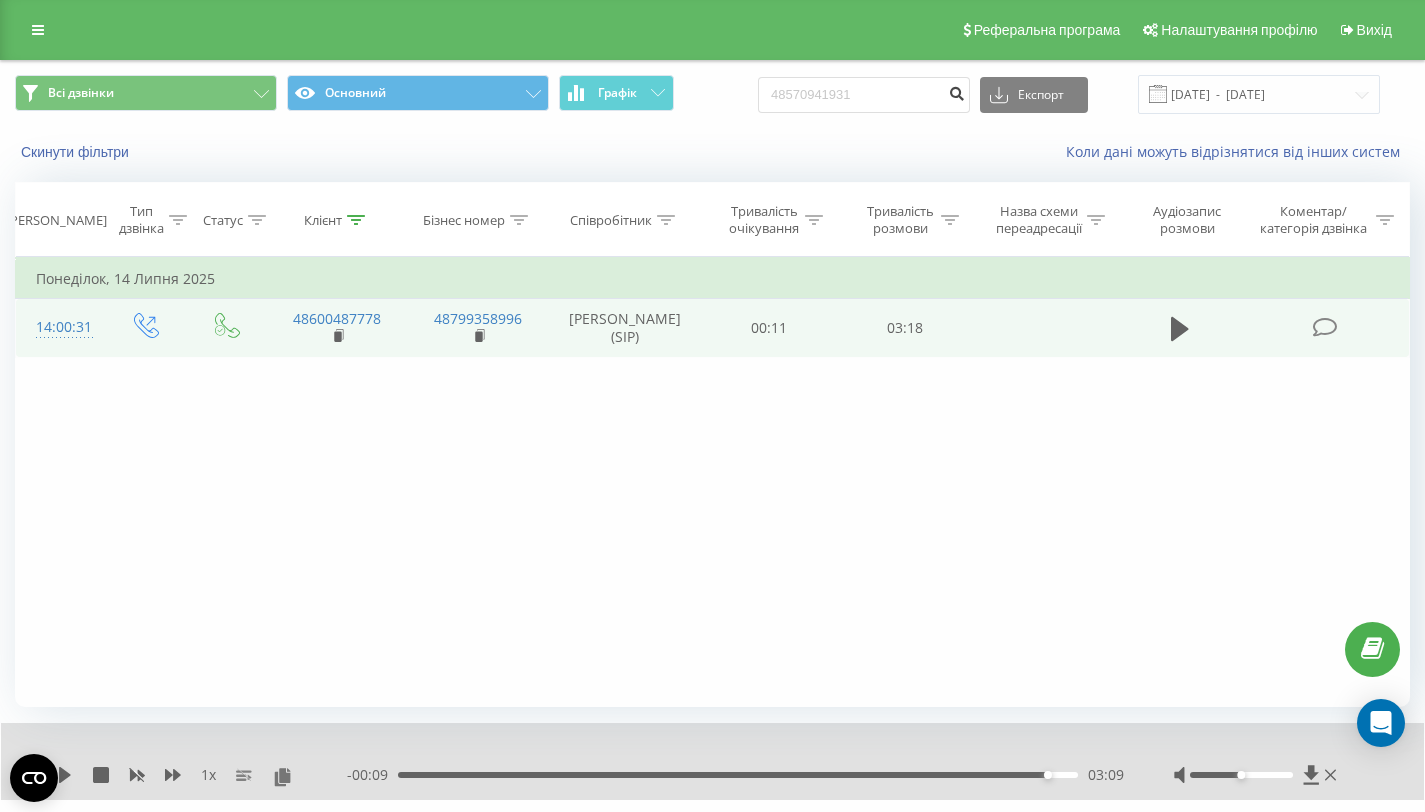 click at bounding box center (956, 91) 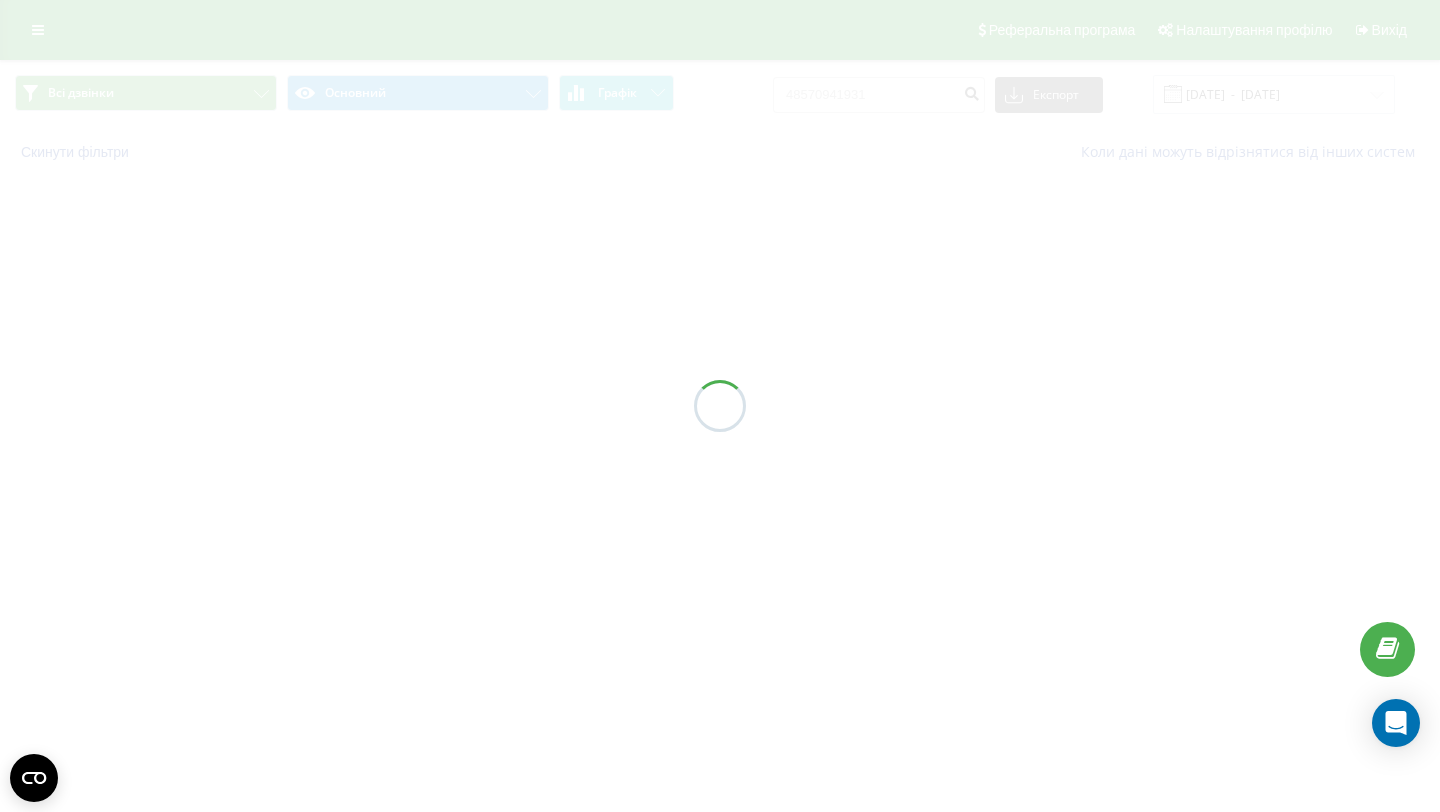 scroll, scrollTop: 0, scrollLeft: 0, axis: both 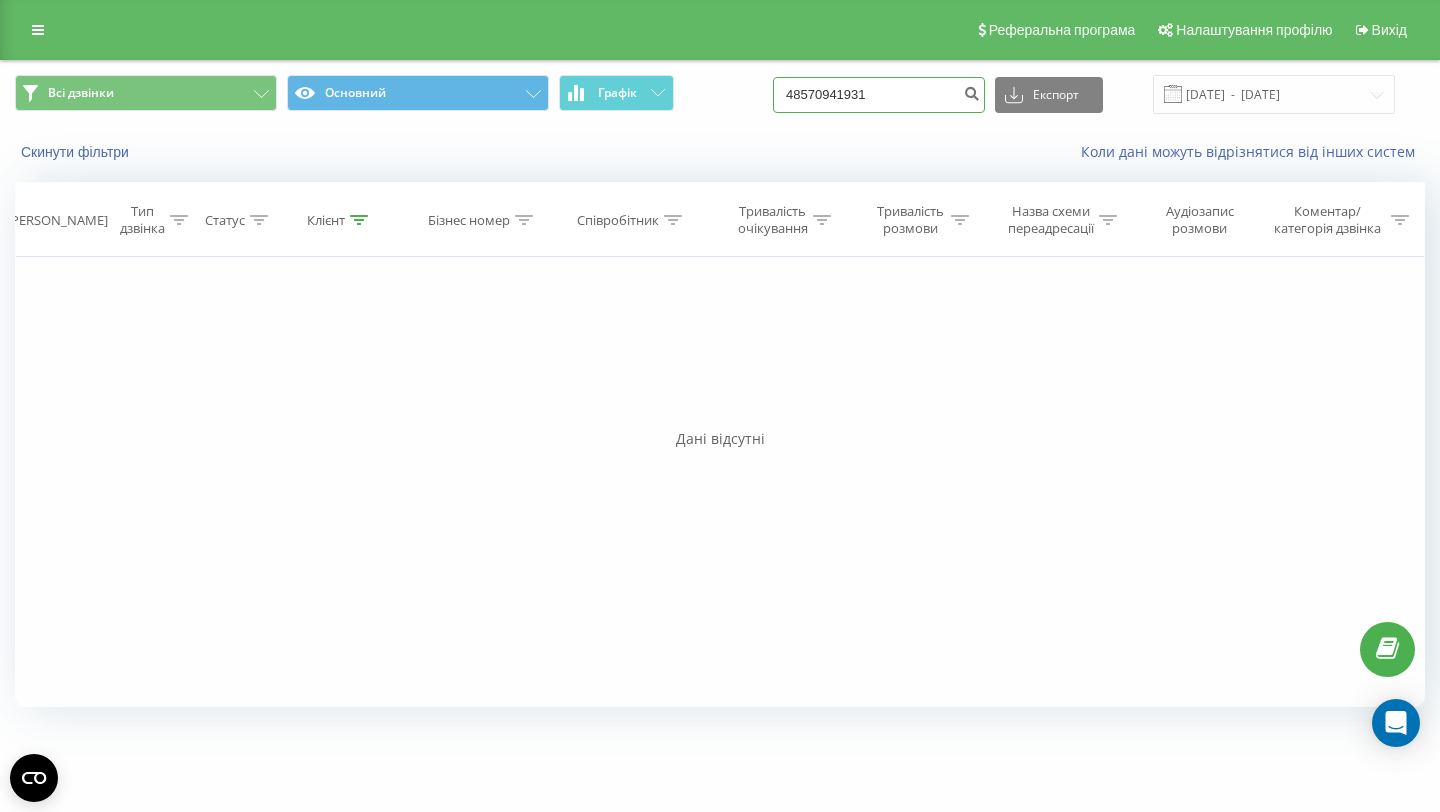drag, startPoint x: 950, startPoint y: 94, endPoint x: 818, endPoint y: 96, distance: 132.01515 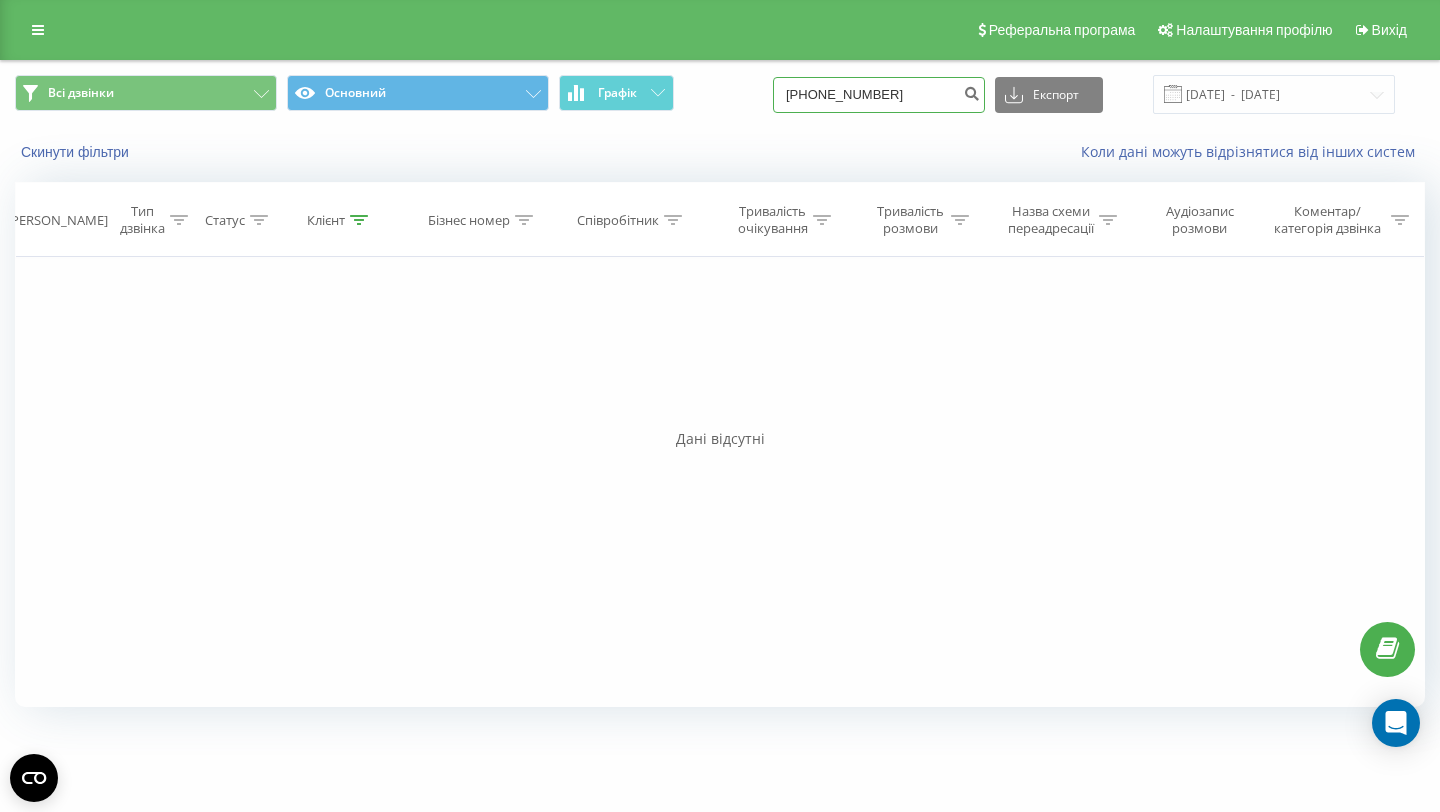 click on "[PHONE_NUMBER]" at bounding box center (879, 95) 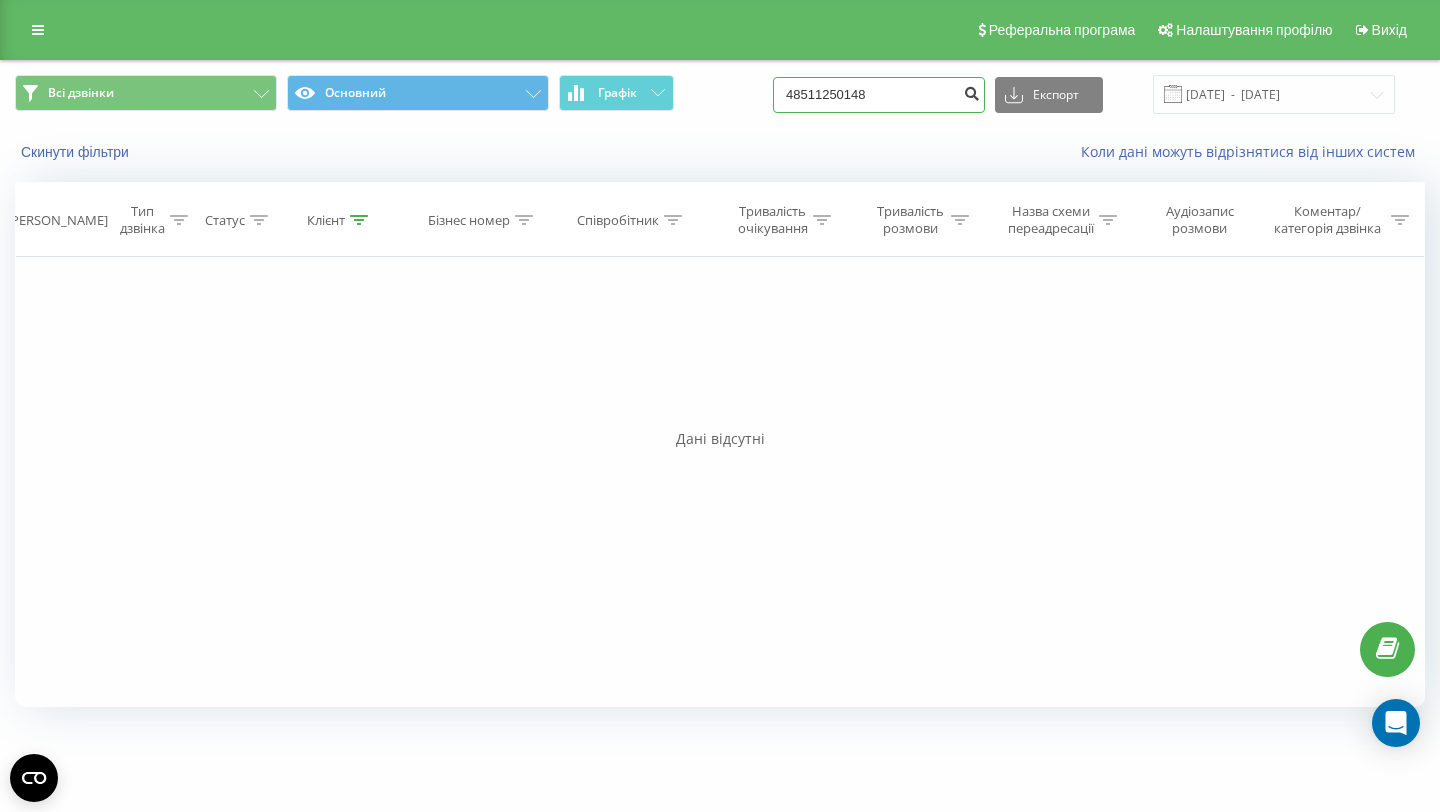 type on "48511250148" 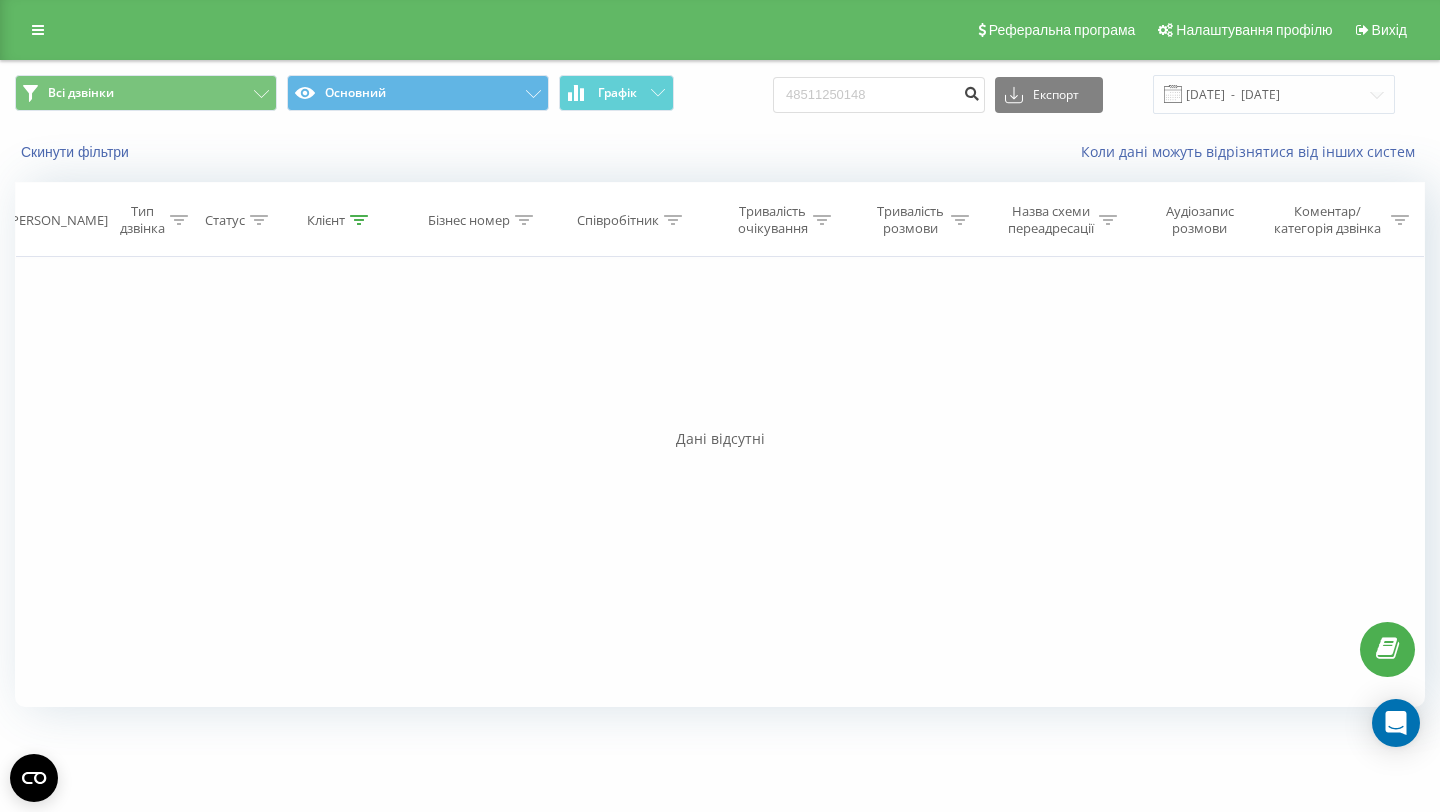 click at bounding box center (971, 91) 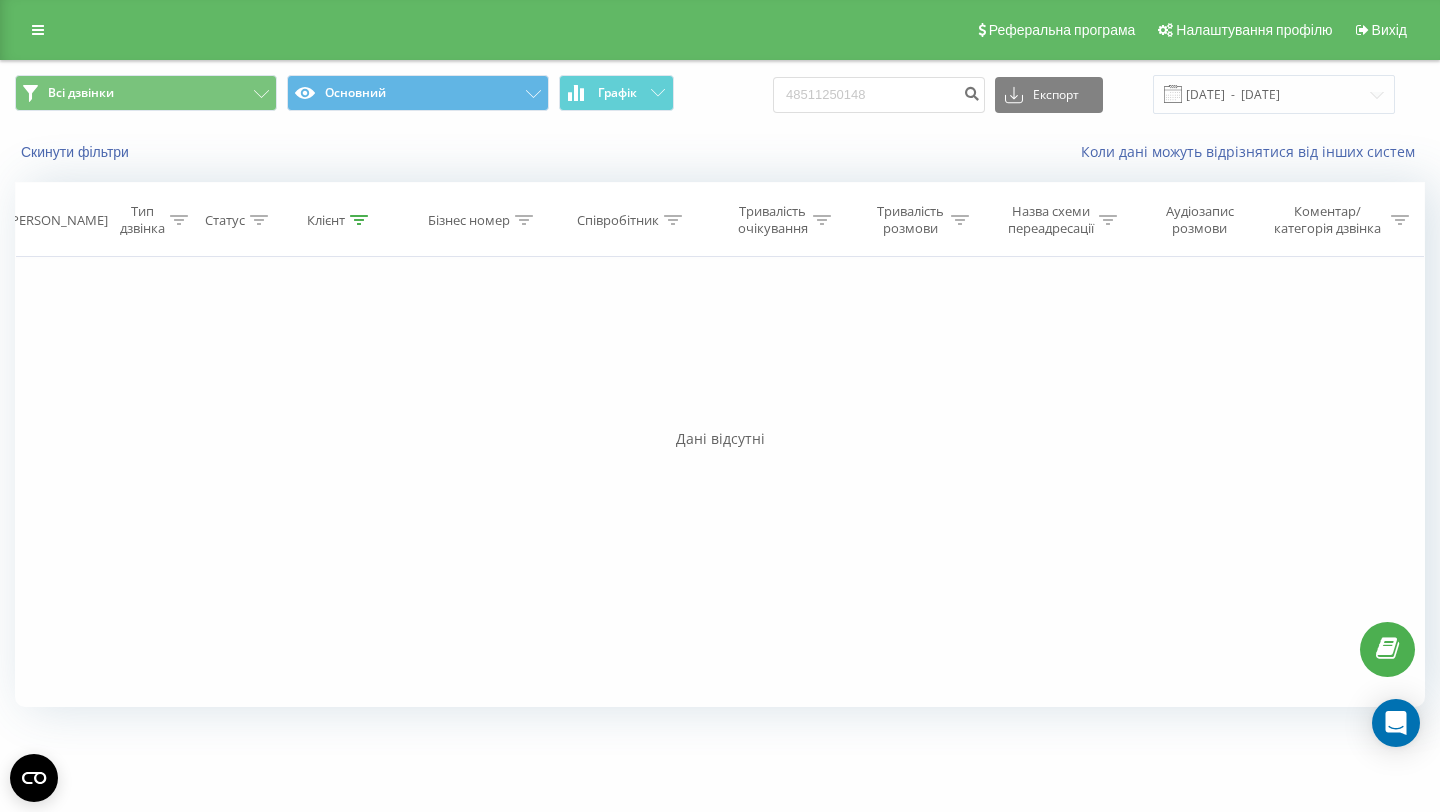 scroll, scrollTop: 0, scrollLeft: 0, axis: both 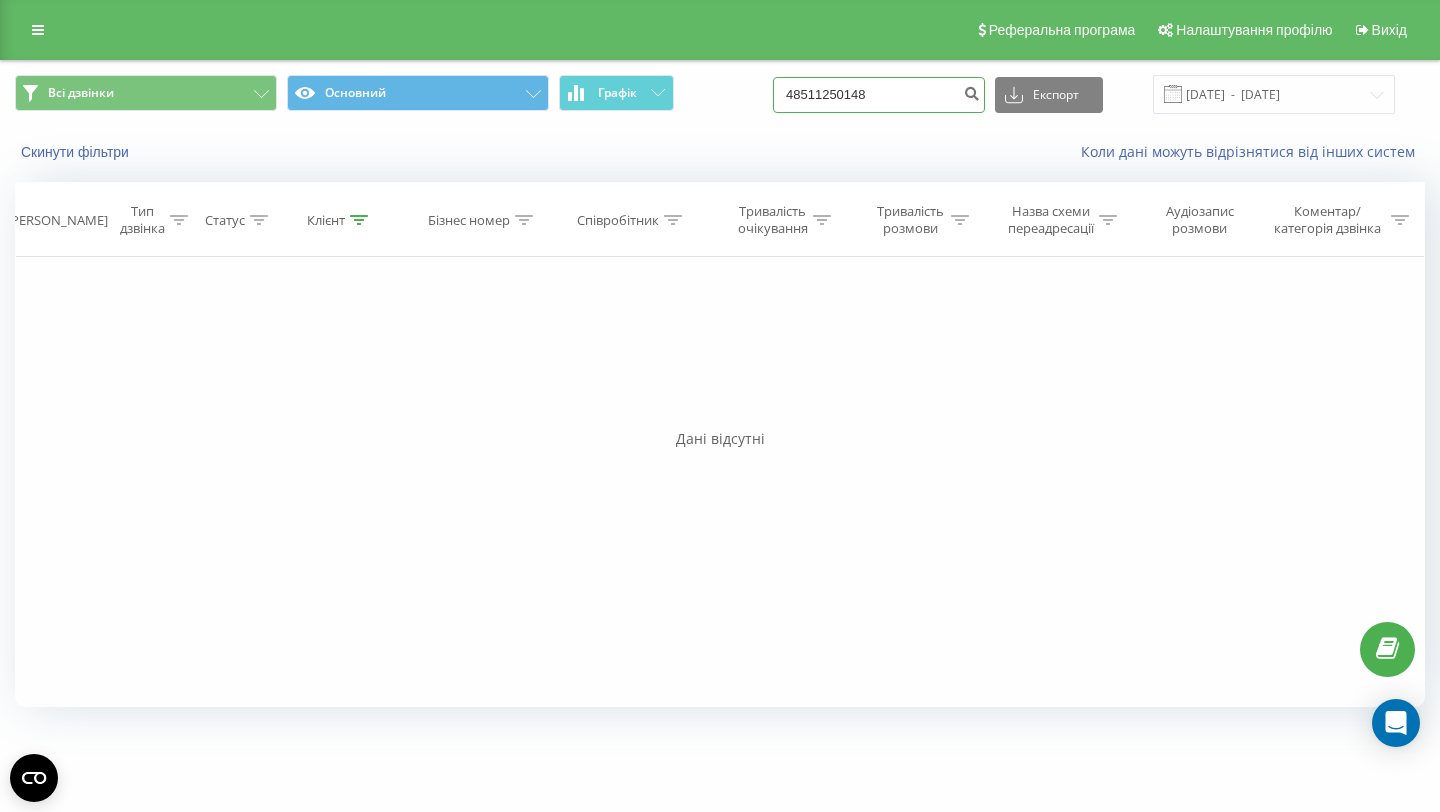 drag, startPoint x: 934, startPoint y: 89, endPoint x: 828, endPoint y: 99, distance: 106.47065 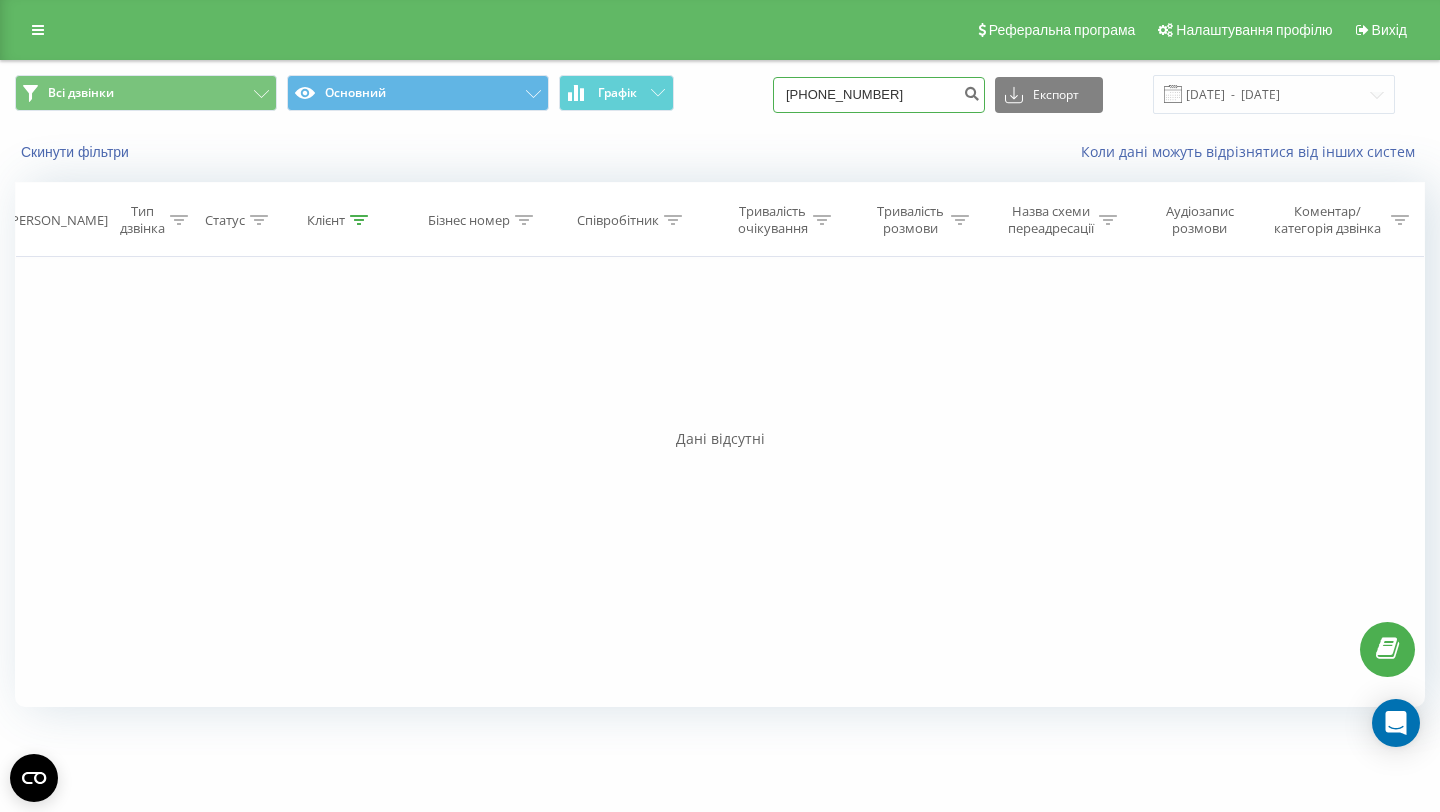 click on "+48506493419" at bounding box center [879, 95] 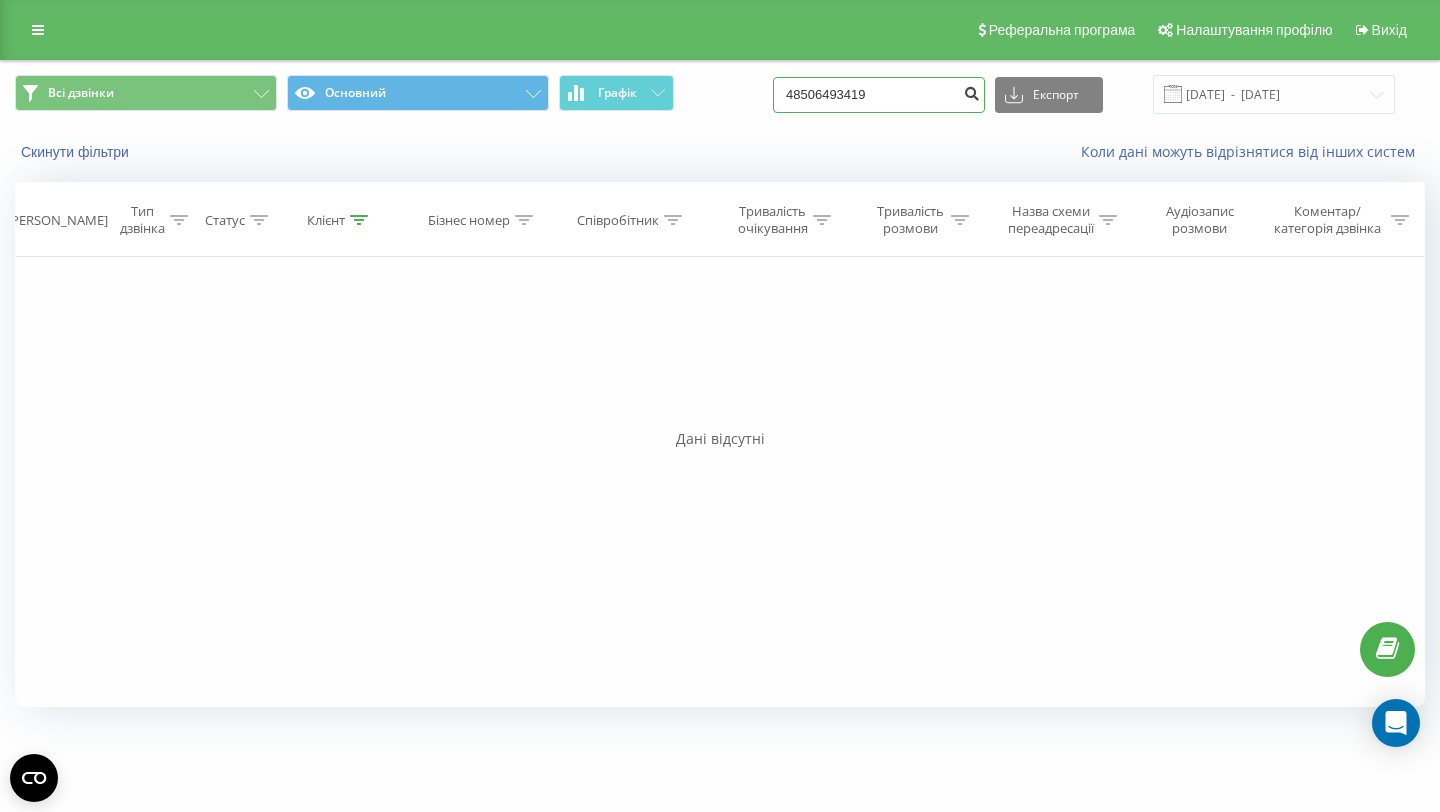 type on "48506493419" 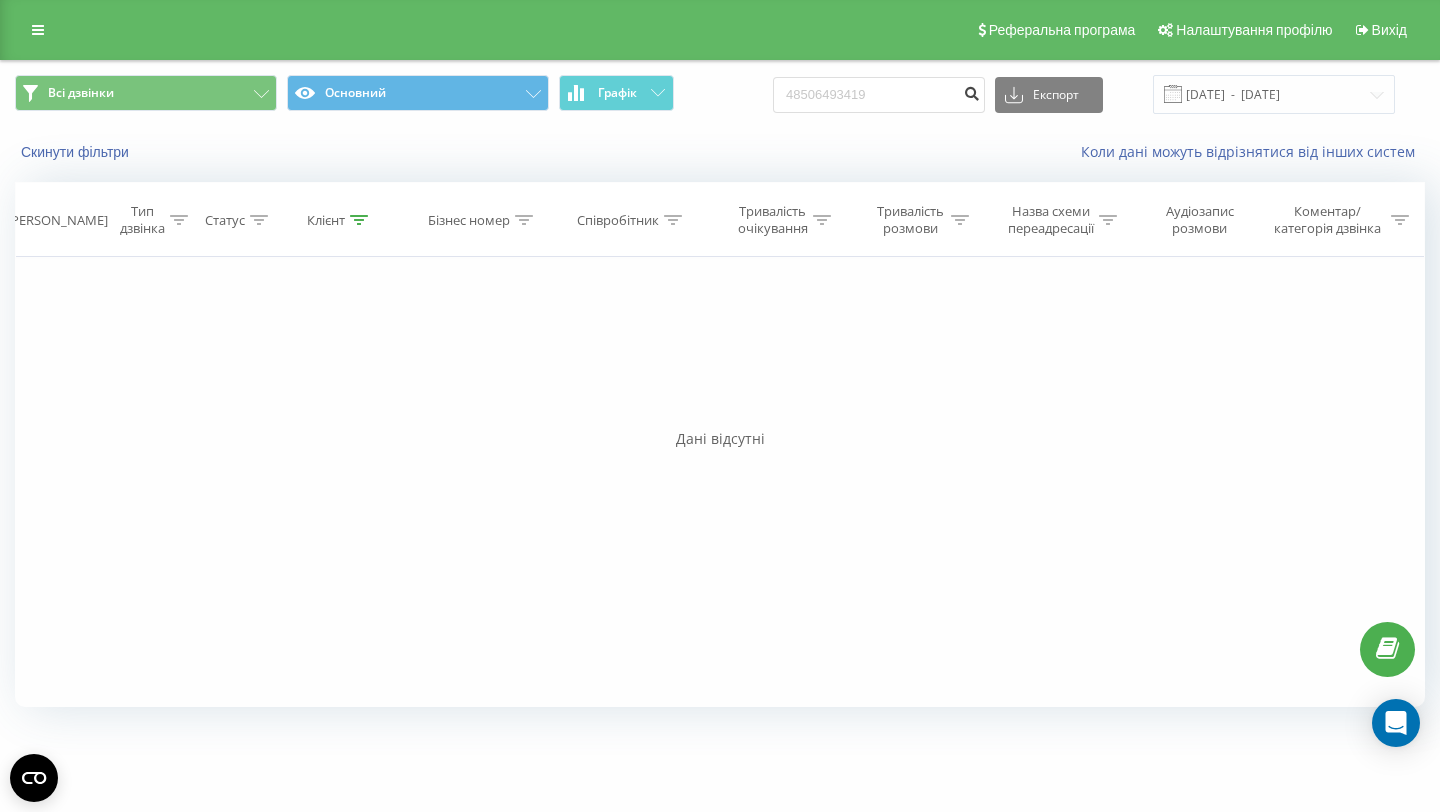 click at bounding box center [971, 91] 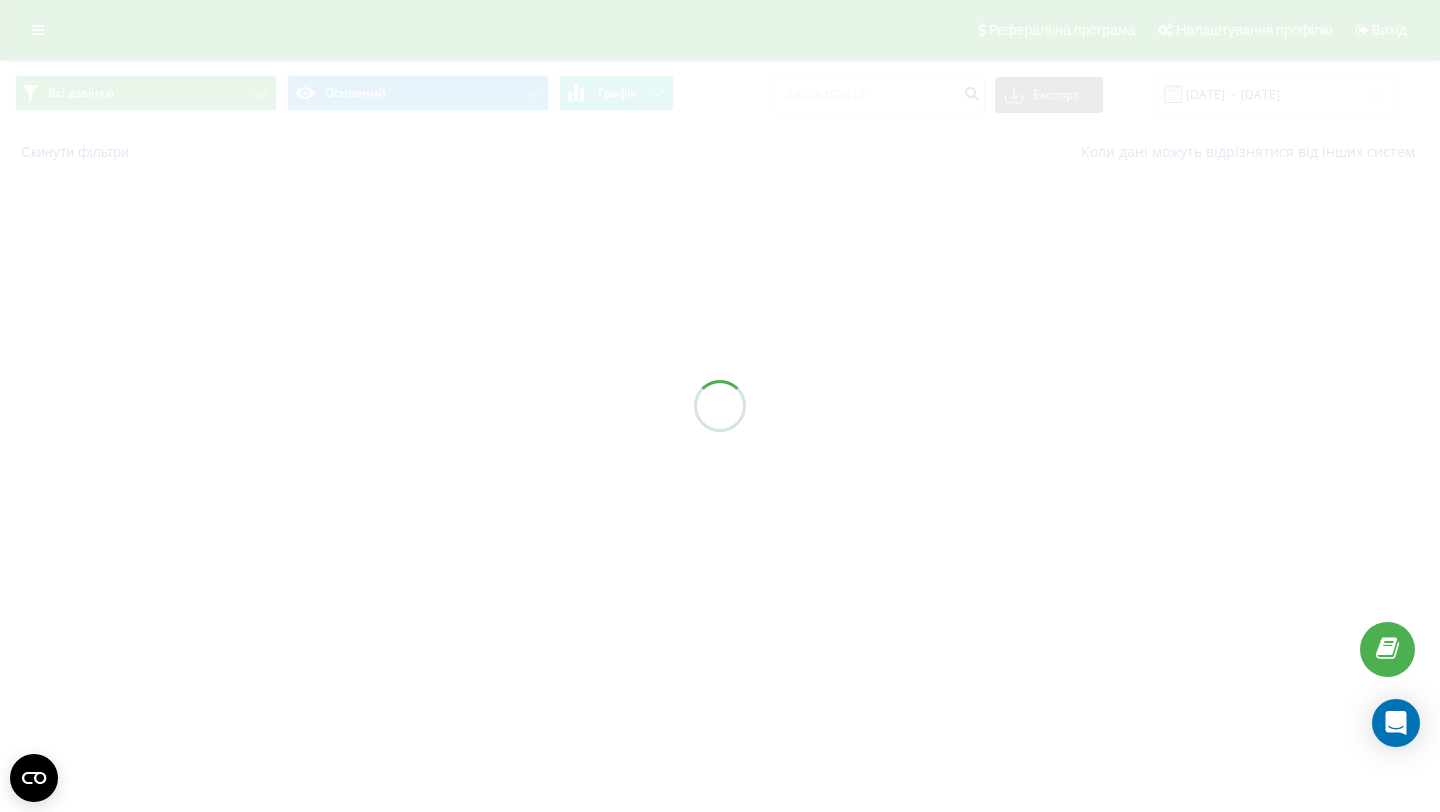 scroll, scrollTop: 0, scrollLeft: 0, axis: both 